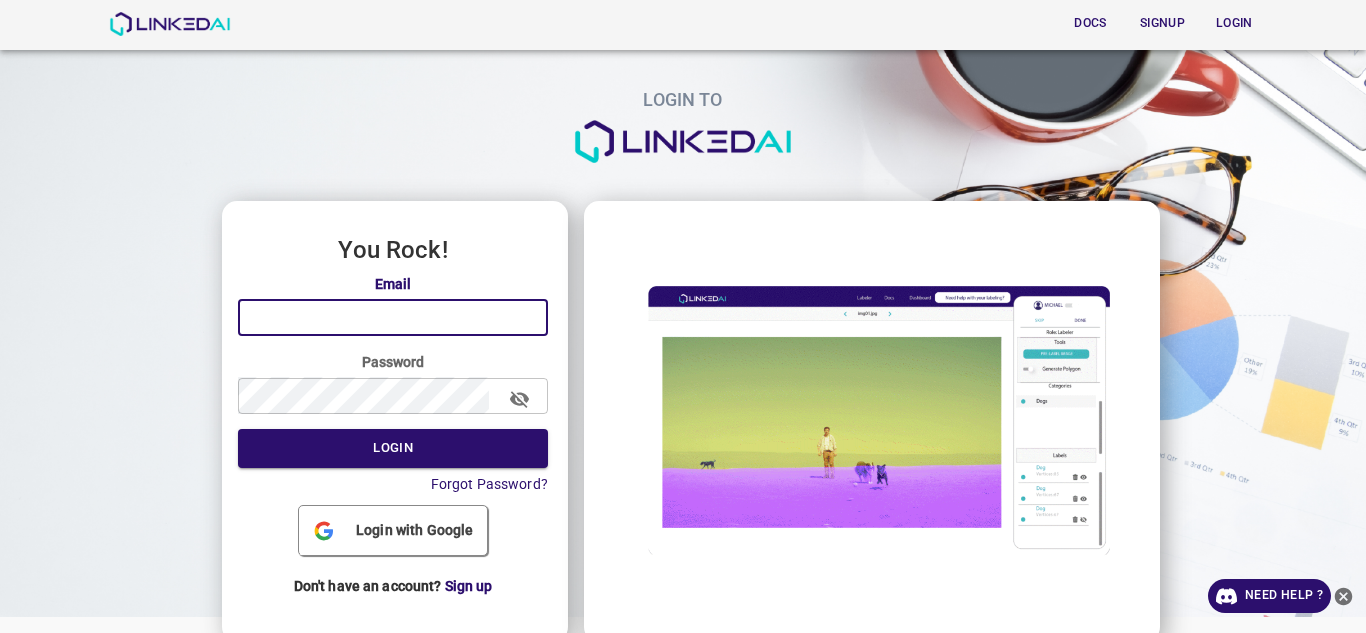 scroll, scrollTop: 0, scrollLeft: 0, axis: both 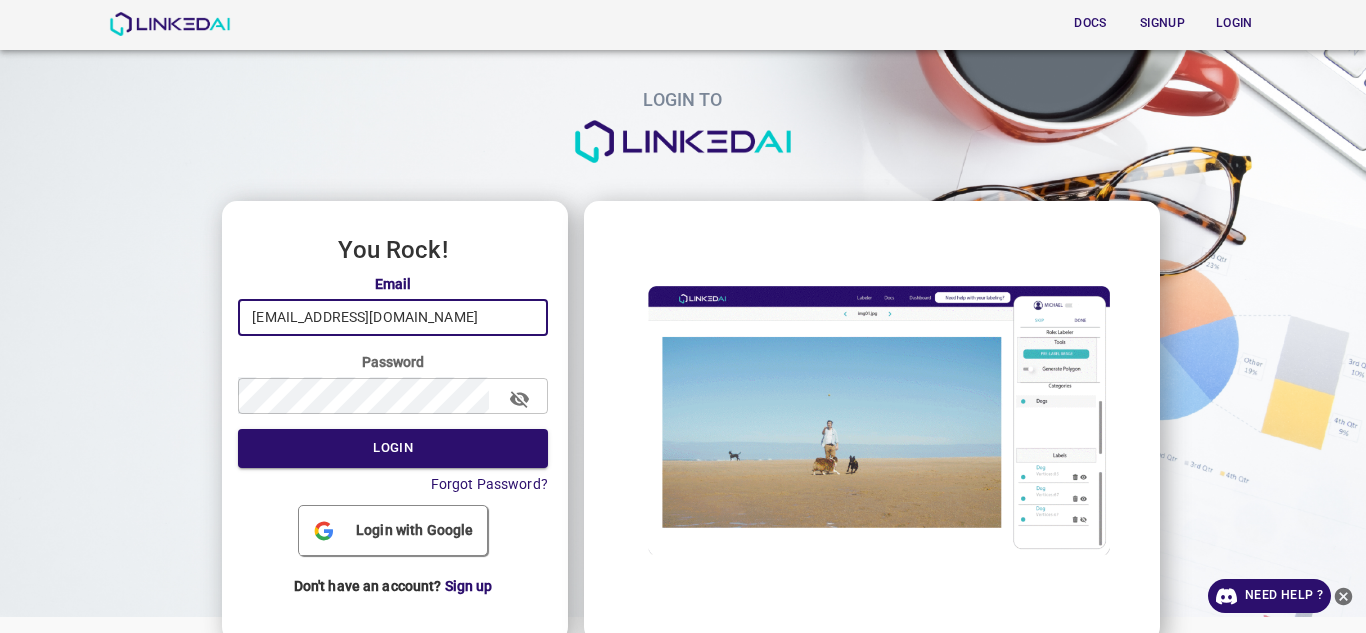 type on "[EMAIL_ADDRESS][DOMAIN_NAME]" 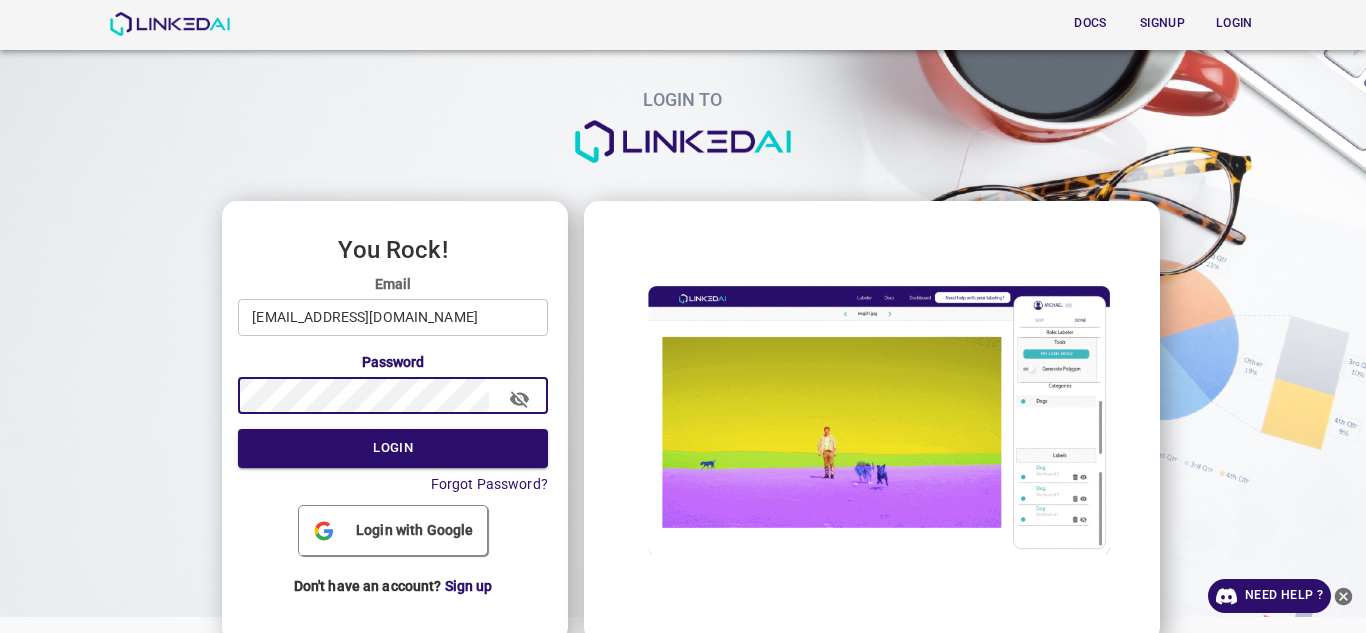 click 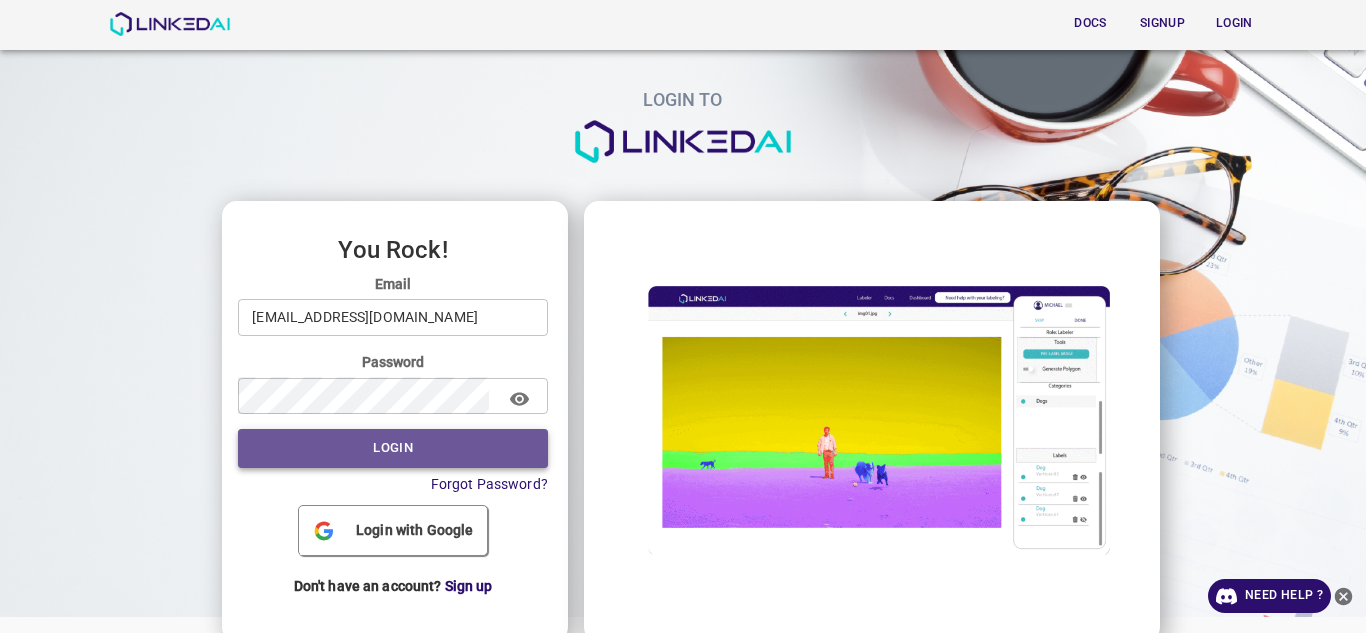 click on "Login" at bounding box center [393, 448] 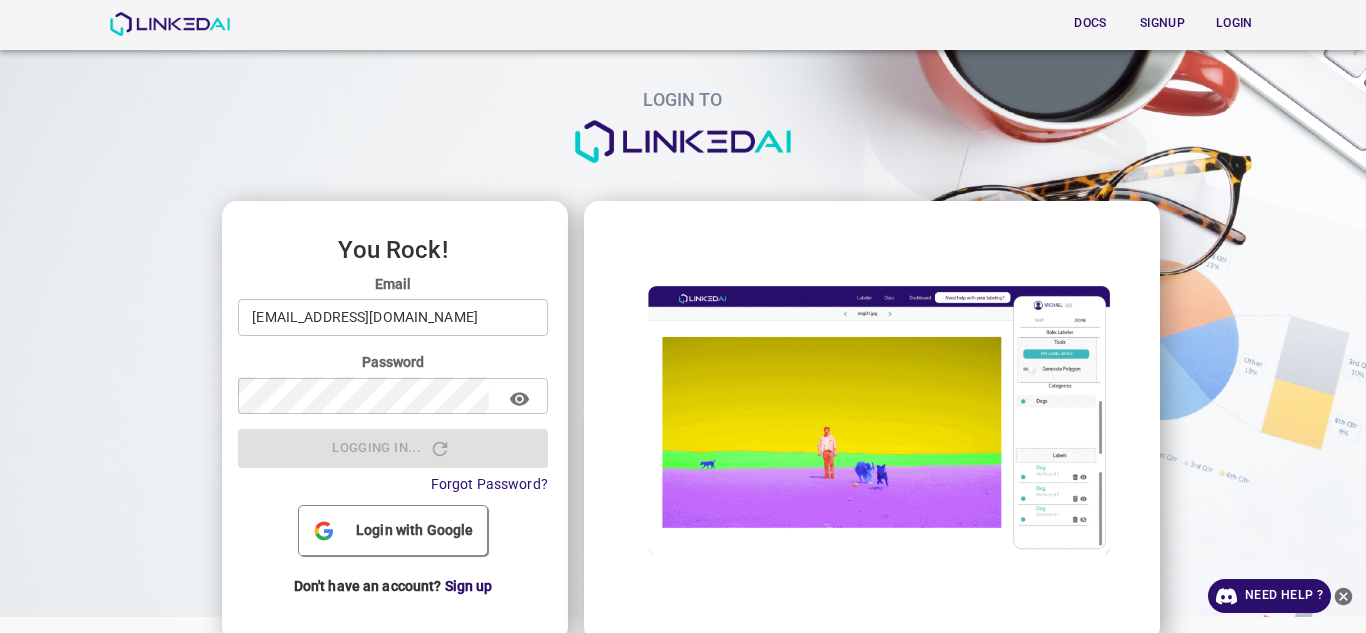 click on "Login with Google" at bounding box center (414, 530) 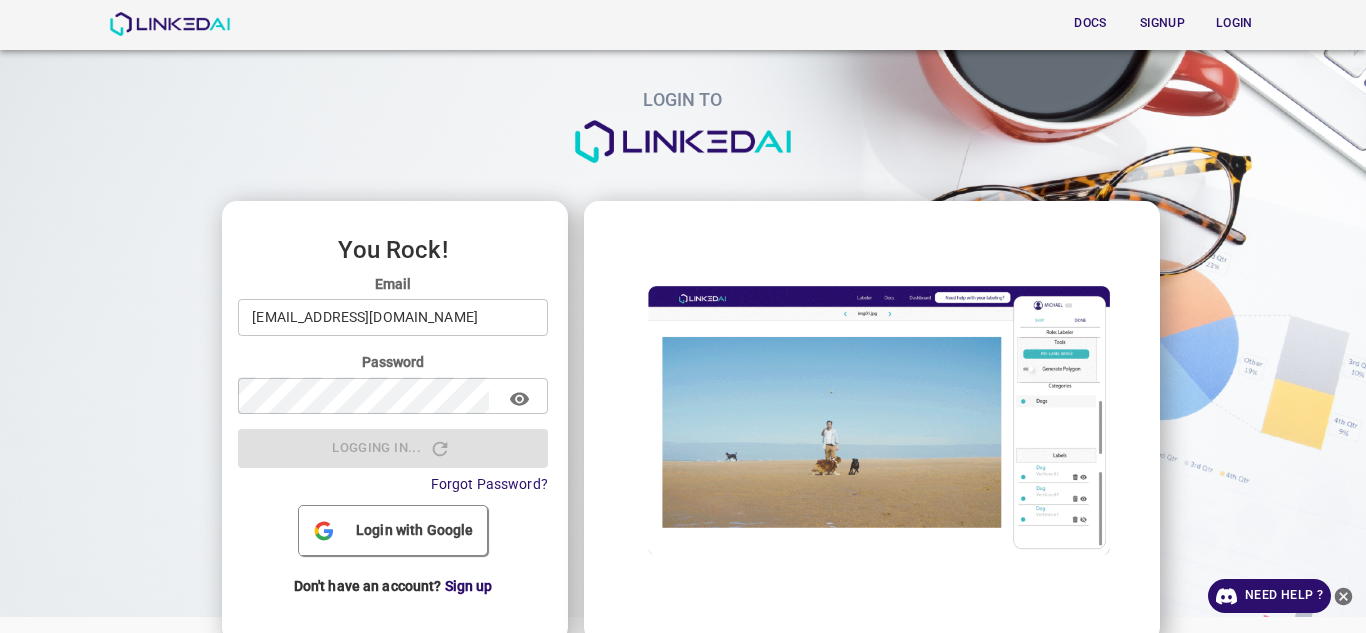 click on "Login with Google" at bounding box center [414, 530] 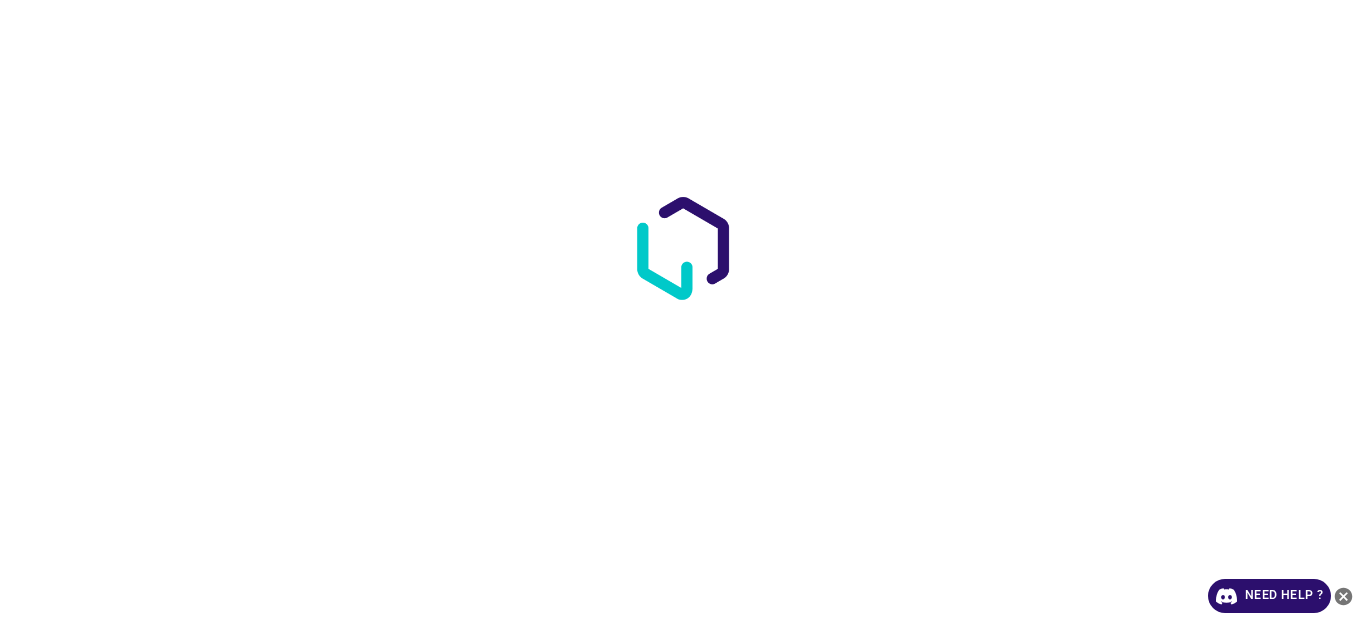 scroll, scrollTop: 0, scrollLeft: 0, axis: both 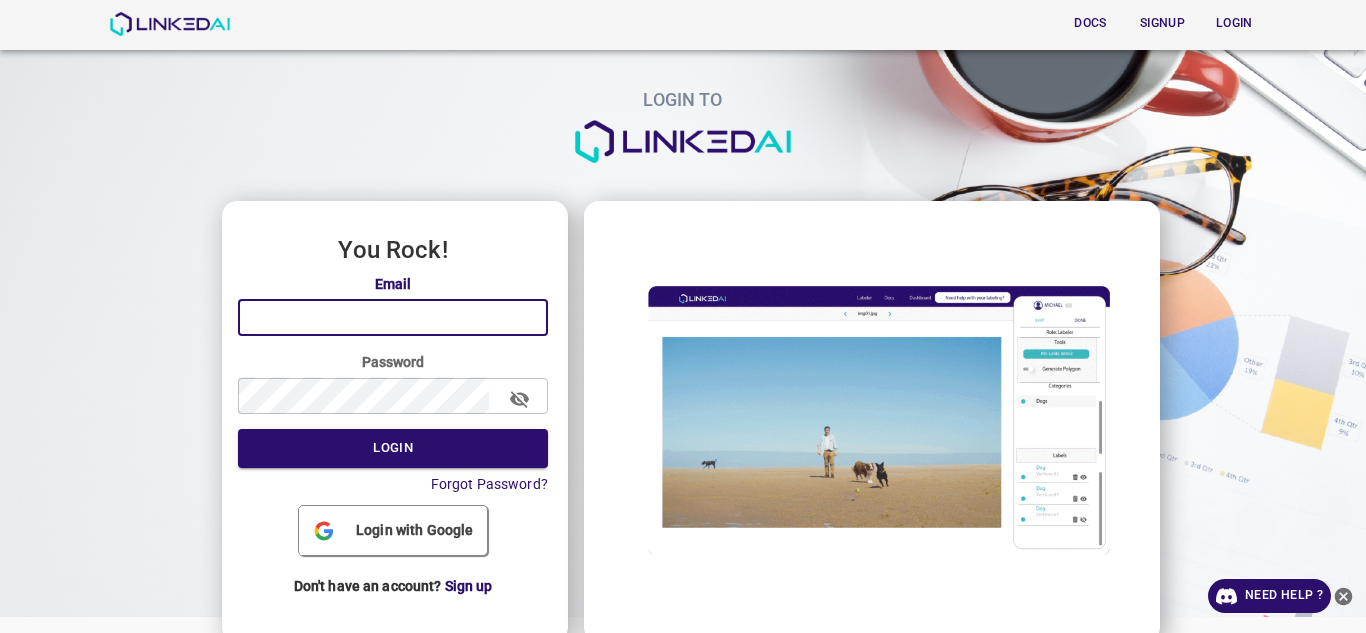 click at bounding box center [393, 317] 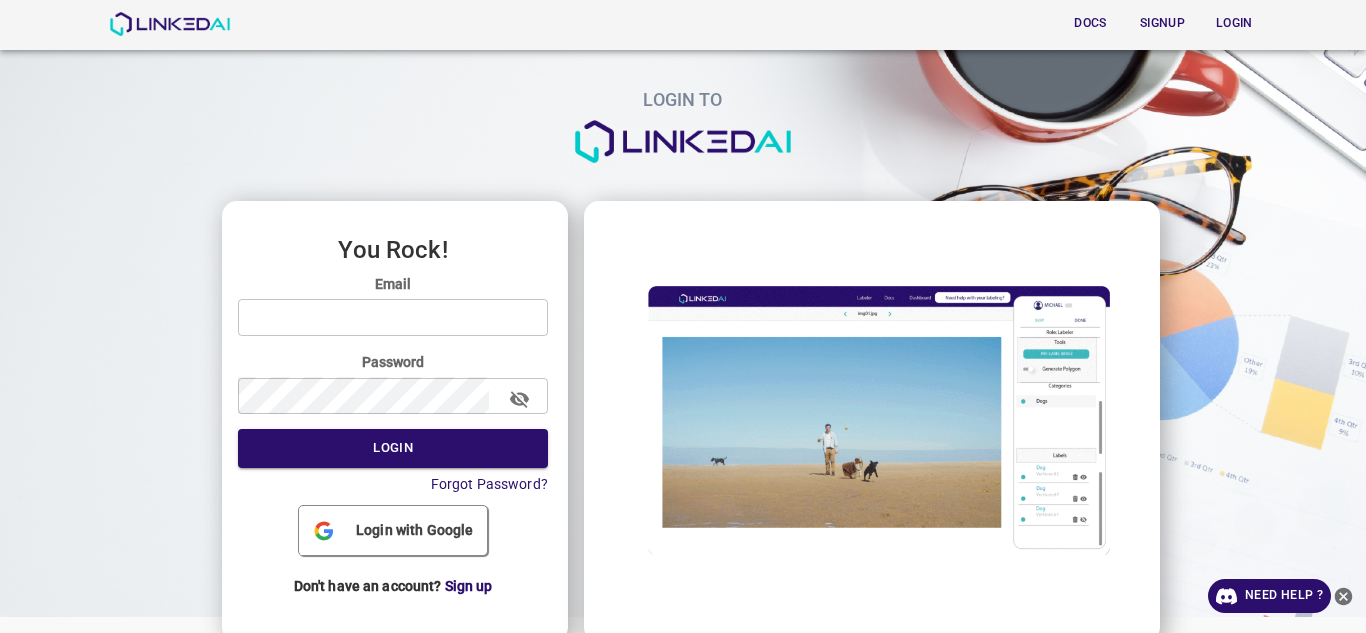 click on "Login with Google" at bounding box center [414, 530] 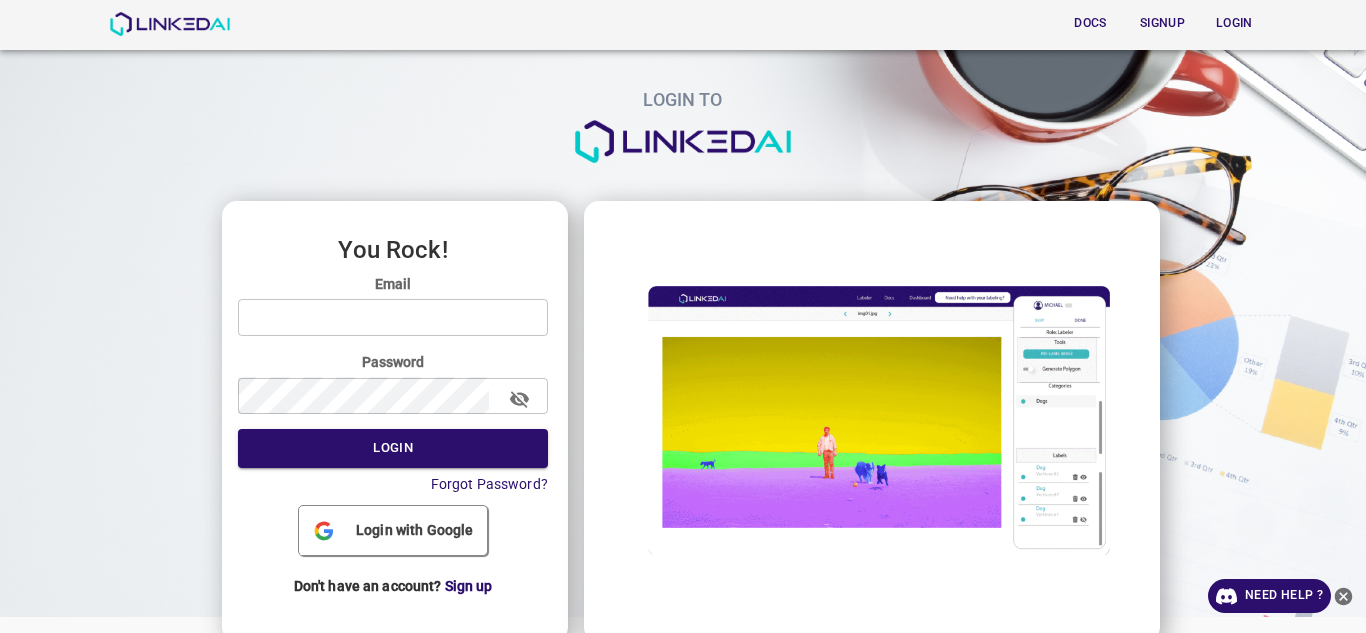 click on "Login with Google" at bounding box center [414, 530] 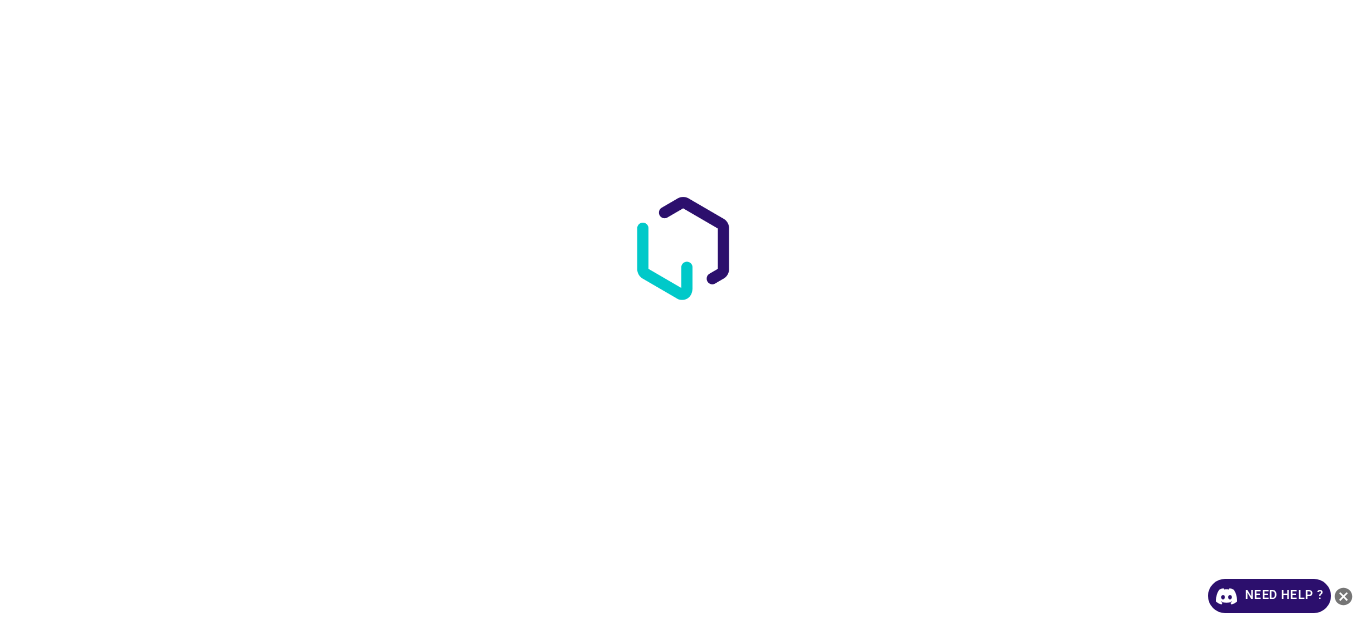 scroll, scrollTop: 0, scrollLeft: 0, axis: both 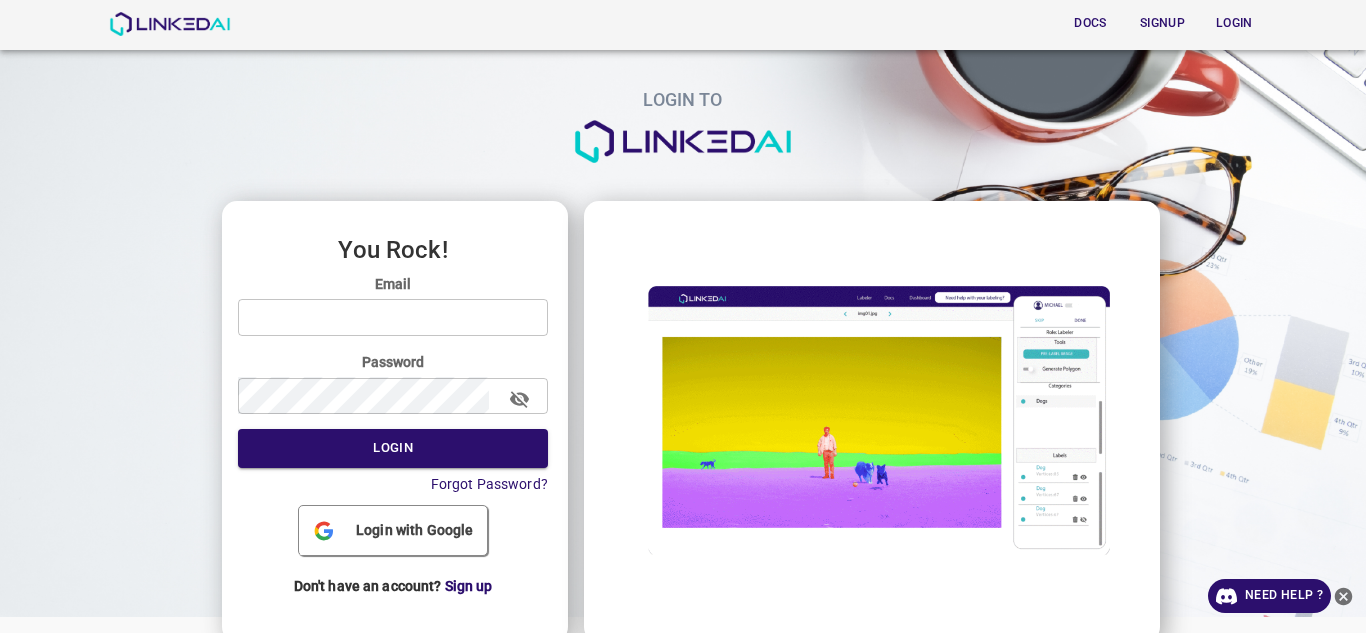 click at bounding box center (393, 317) 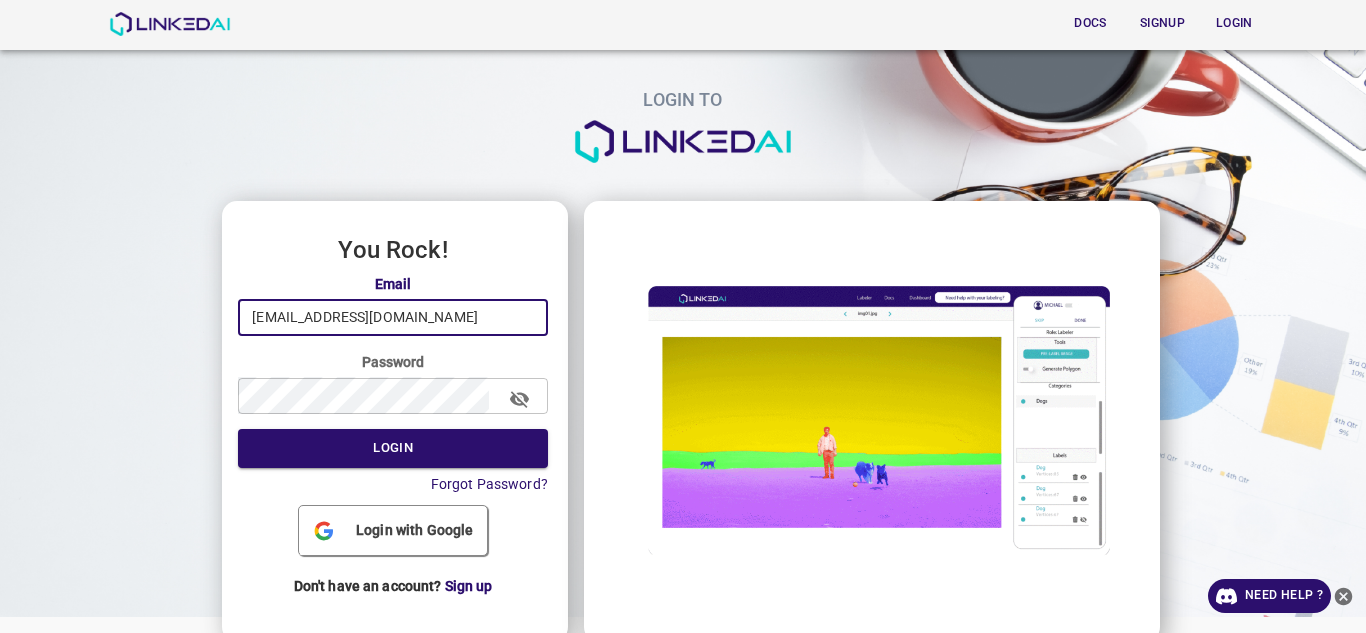 type on "angelamar0593@gmail.com" 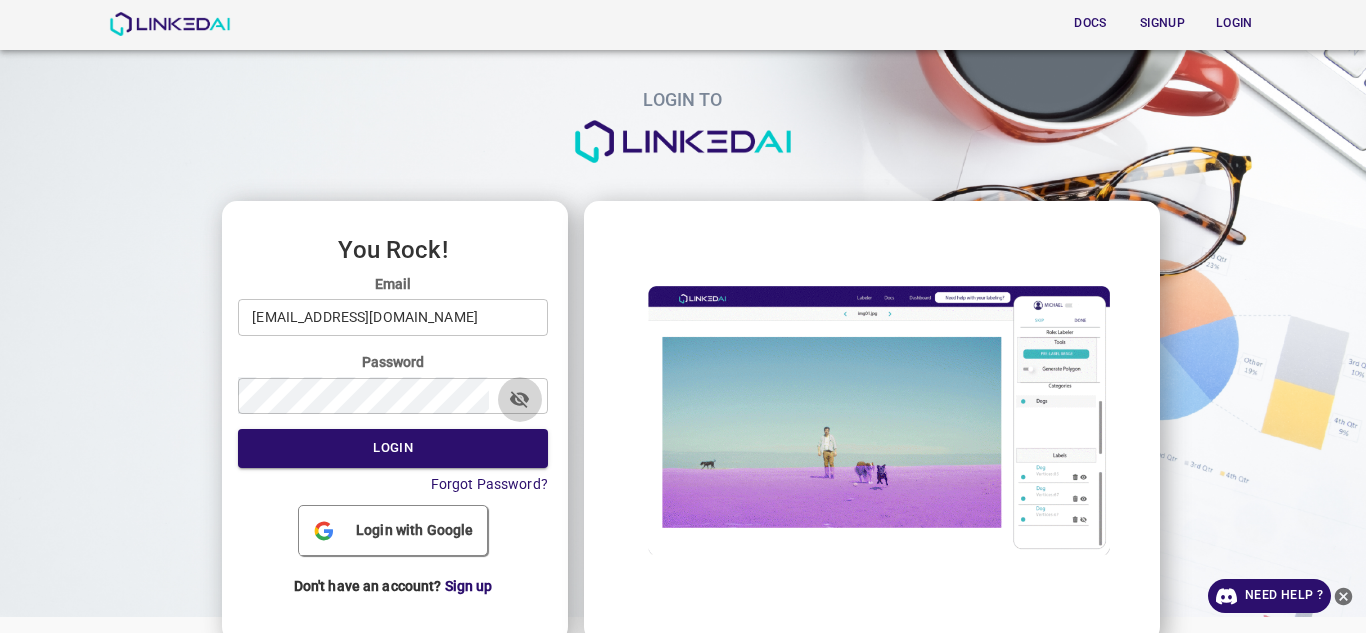 click 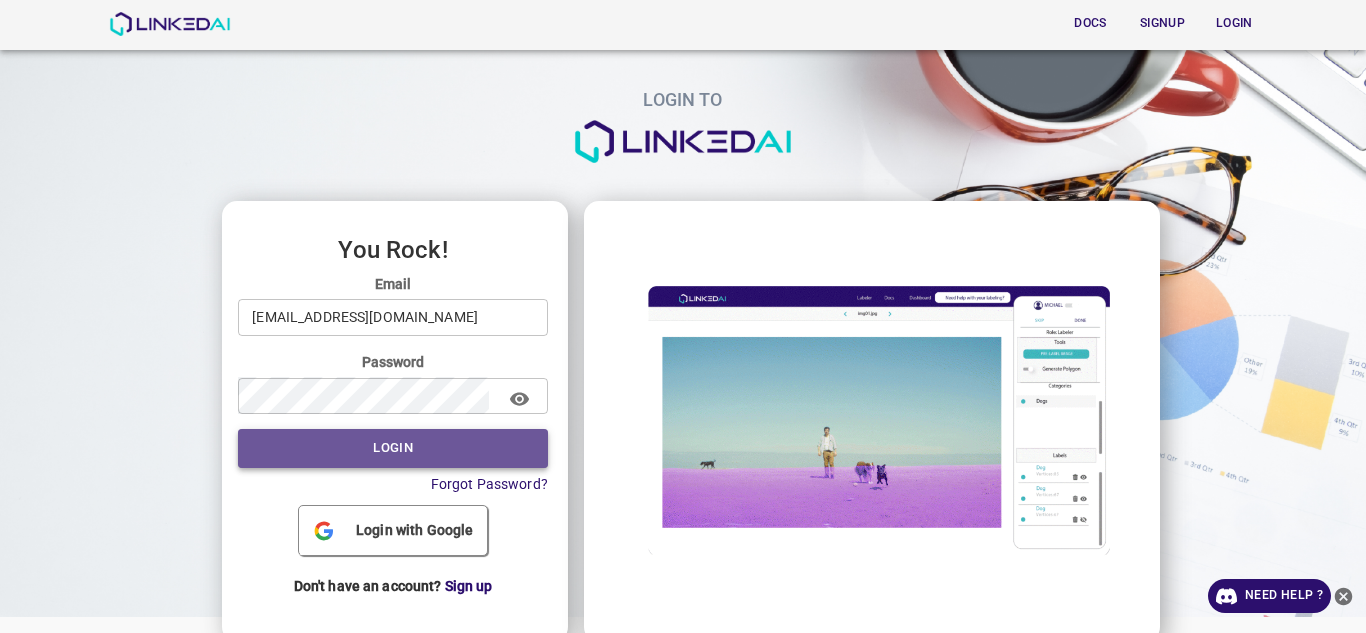 click on "Login" at bounding box center (393, 448) 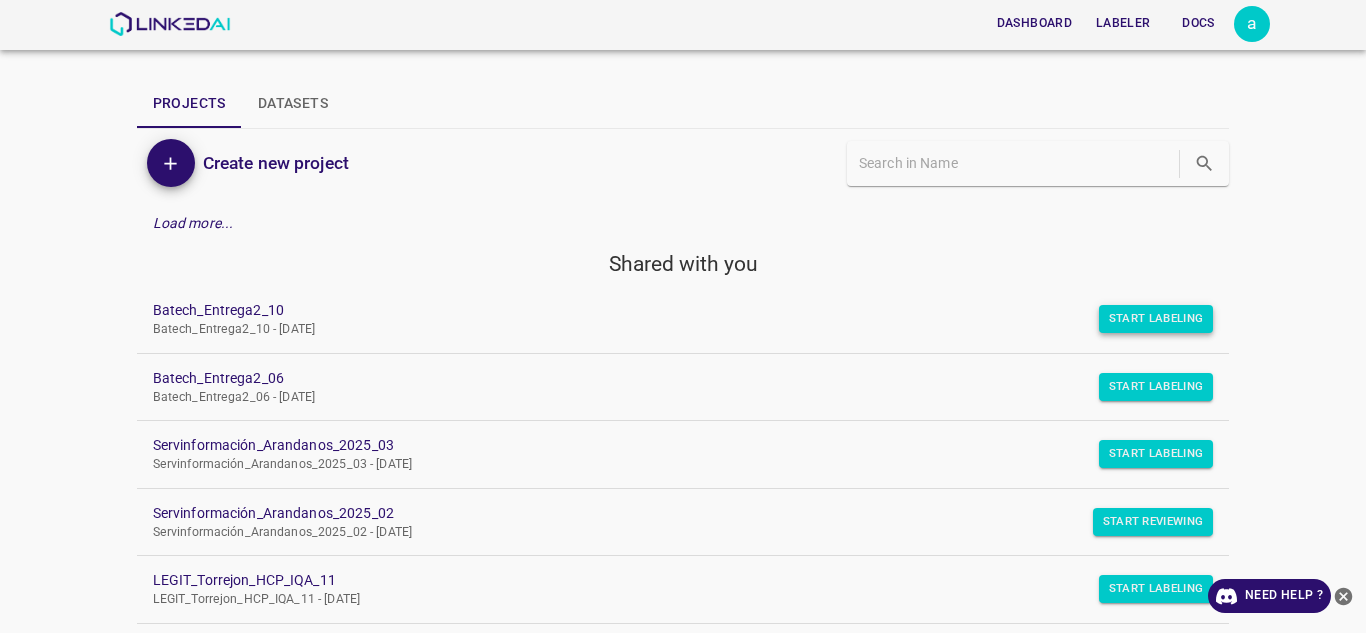 click on "Start Labeling" at bounding box center [1156, 319] 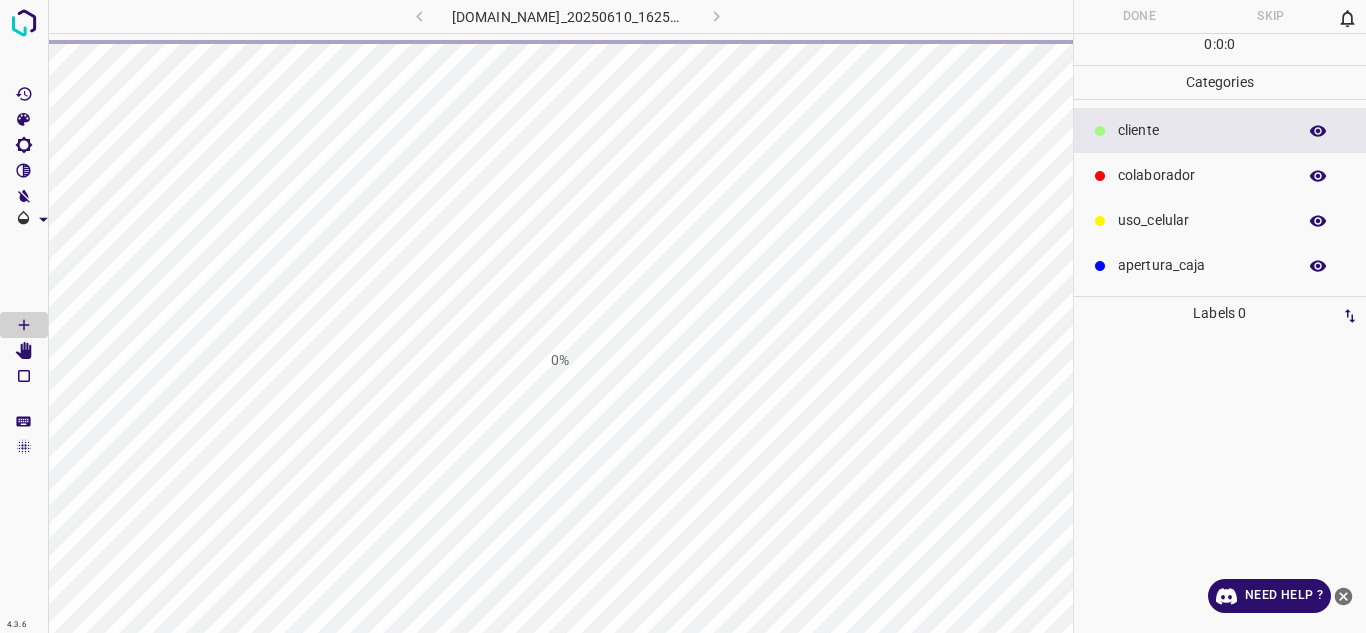 scroll, scrollTop: 0, scrollLeft: 0, axis: both 